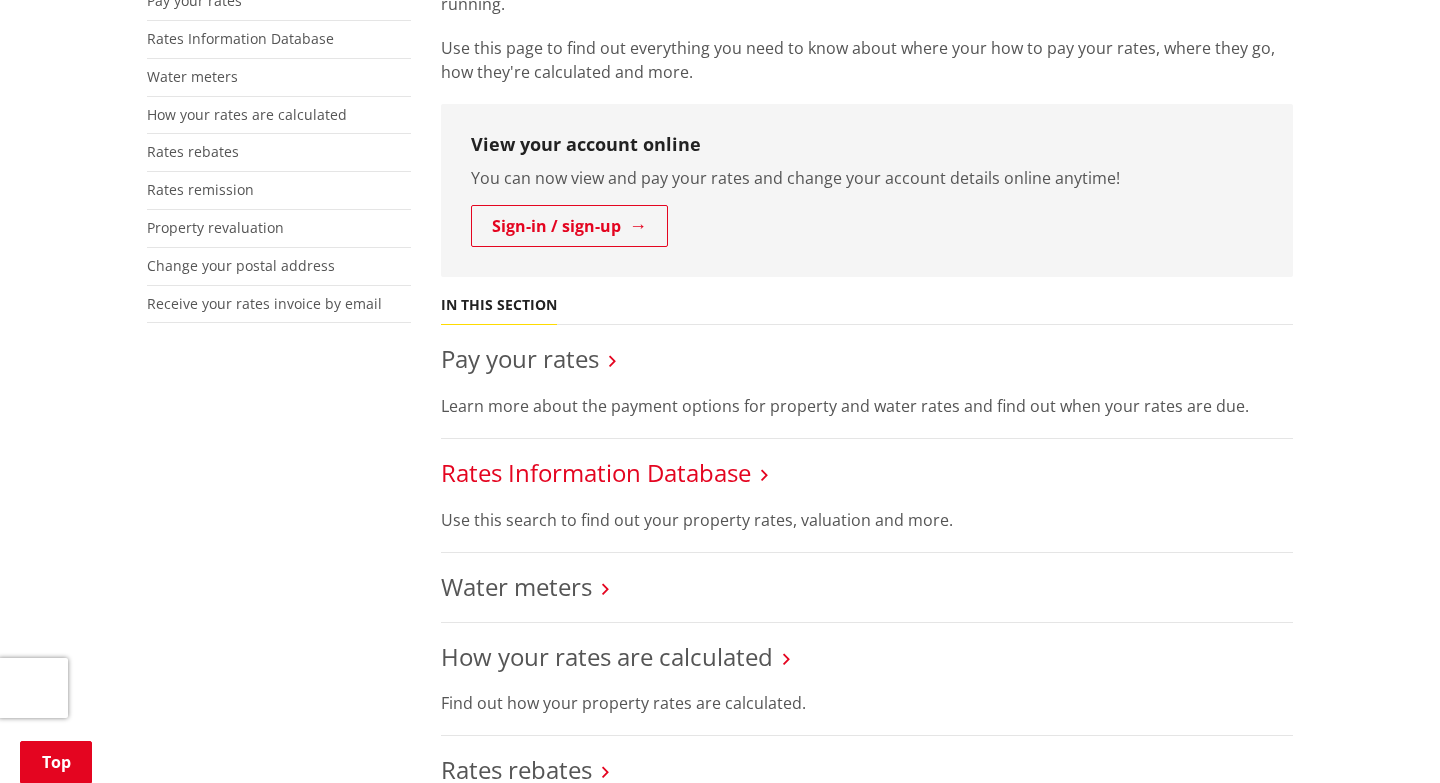 scroll, scrollTop: 461, scrollLeft: 0, axis: vertical 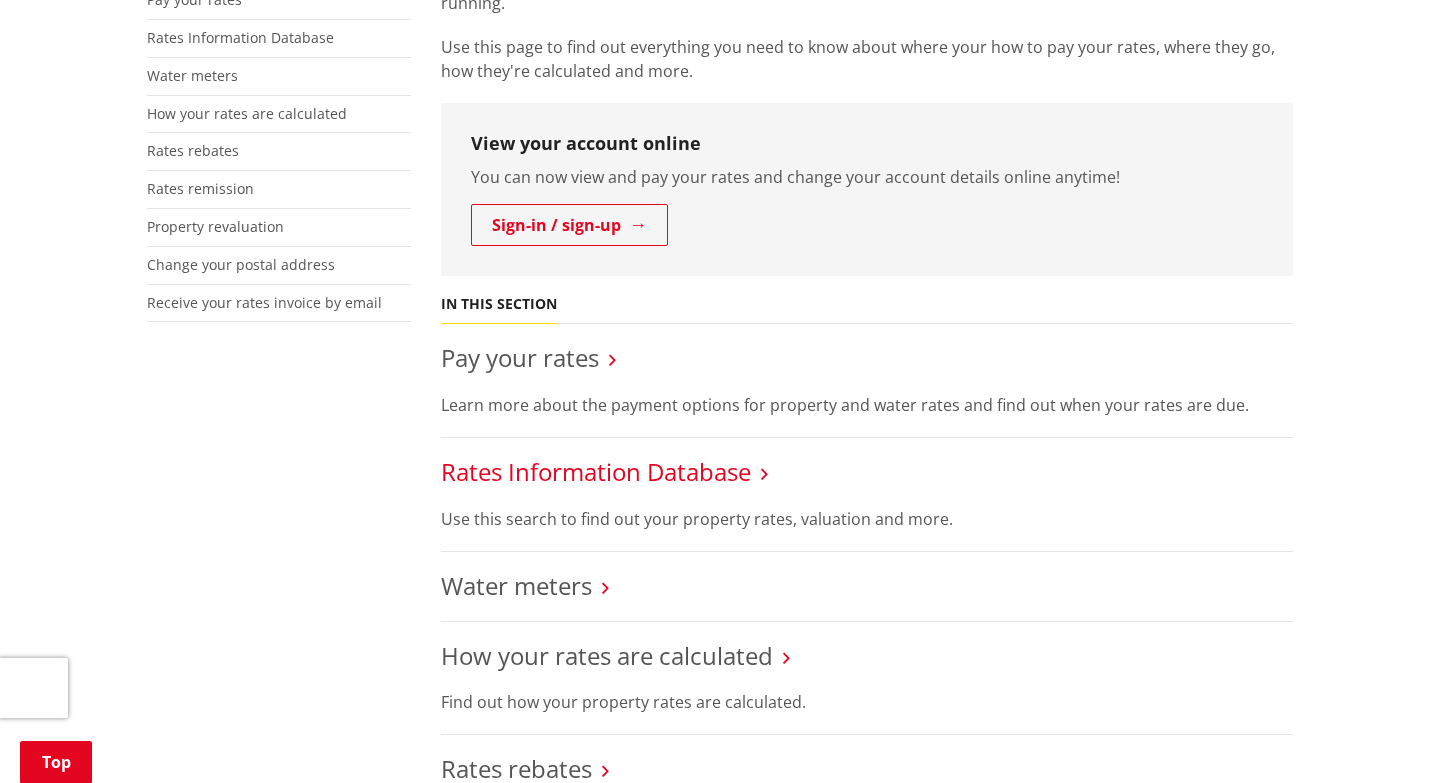 click on "Rates Information Database" at bounding box center (596, 471) 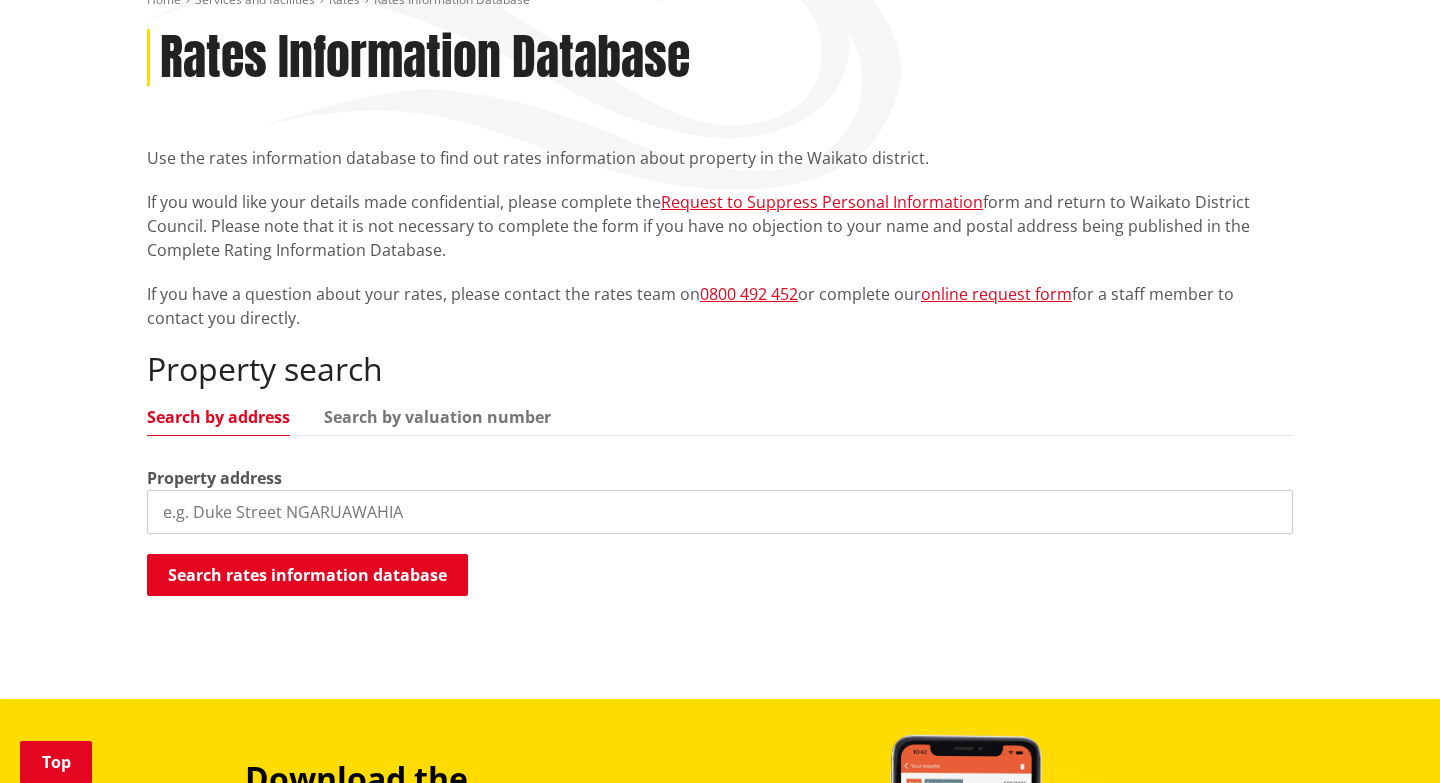 scroll, scrollTop: 260, scrollLeft: 0, axis: vertical 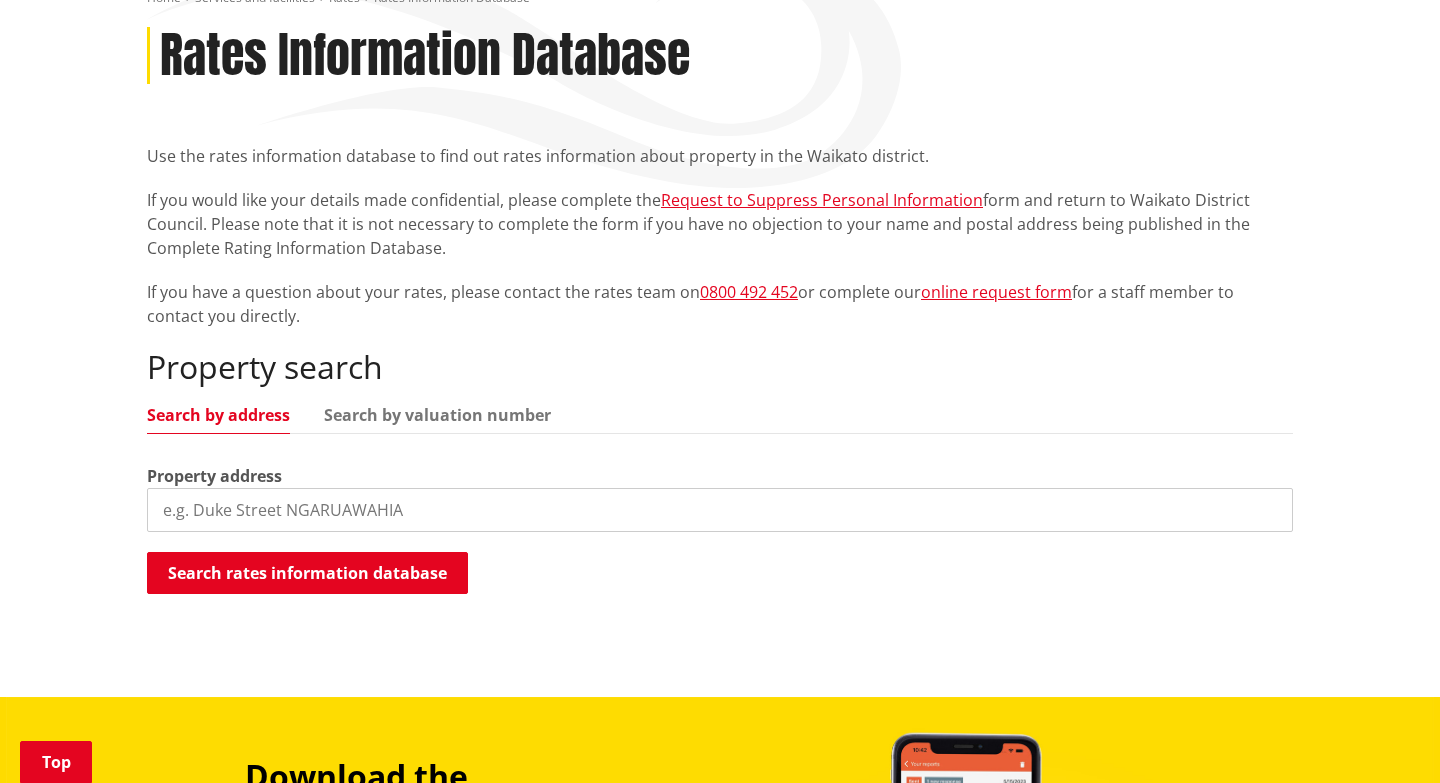 click at bounding box center [720, 510] 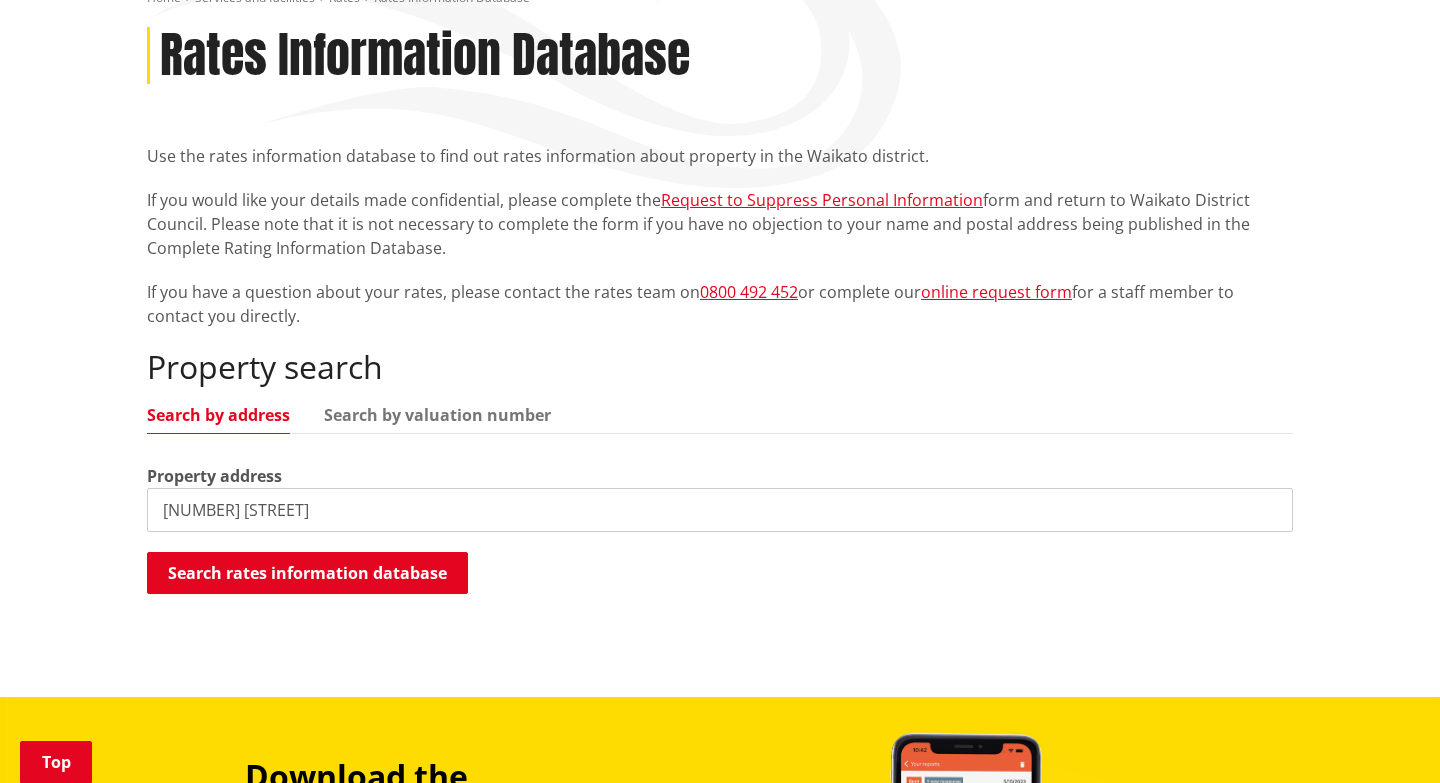 type on "duke street" 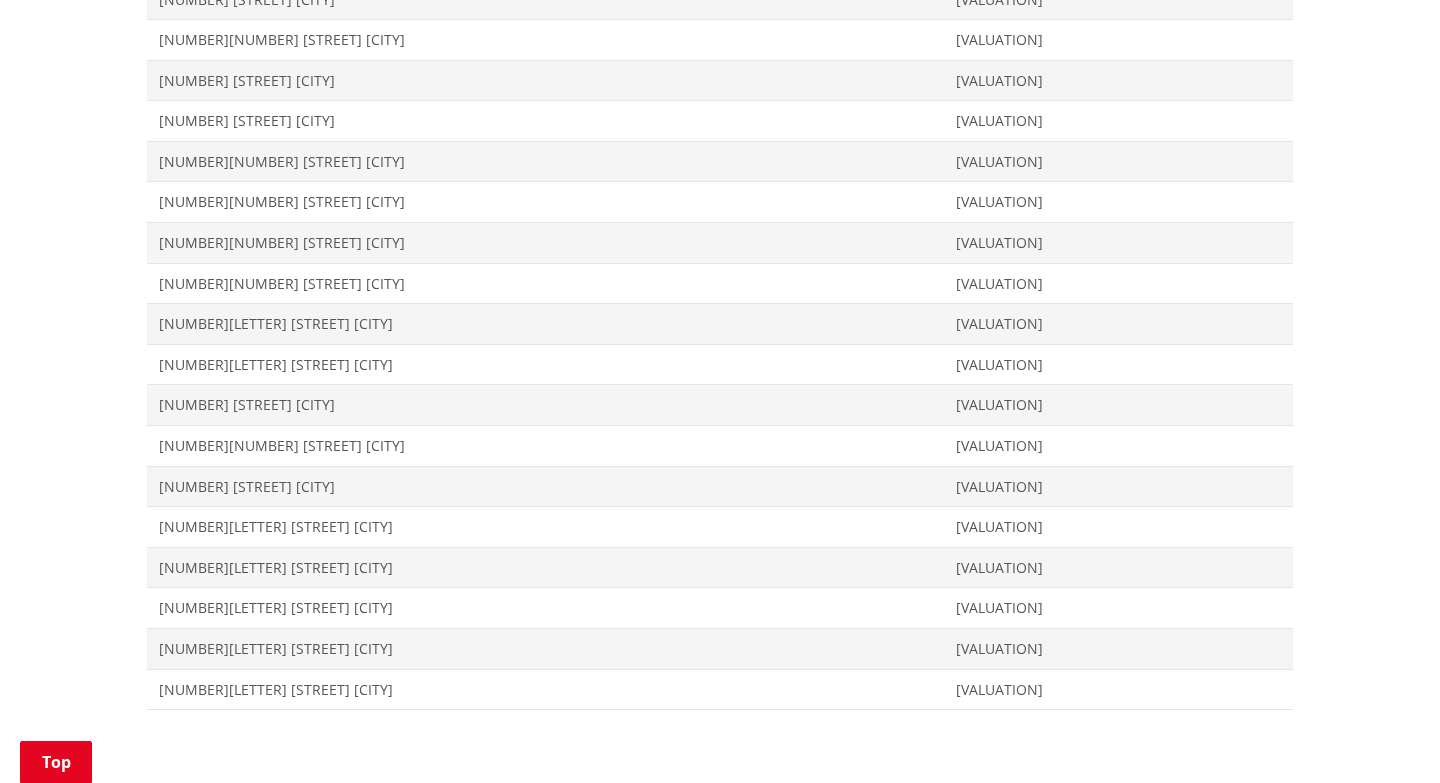 scroll, scrollTop: 2798, scrollLeft: 0, axis: vertical 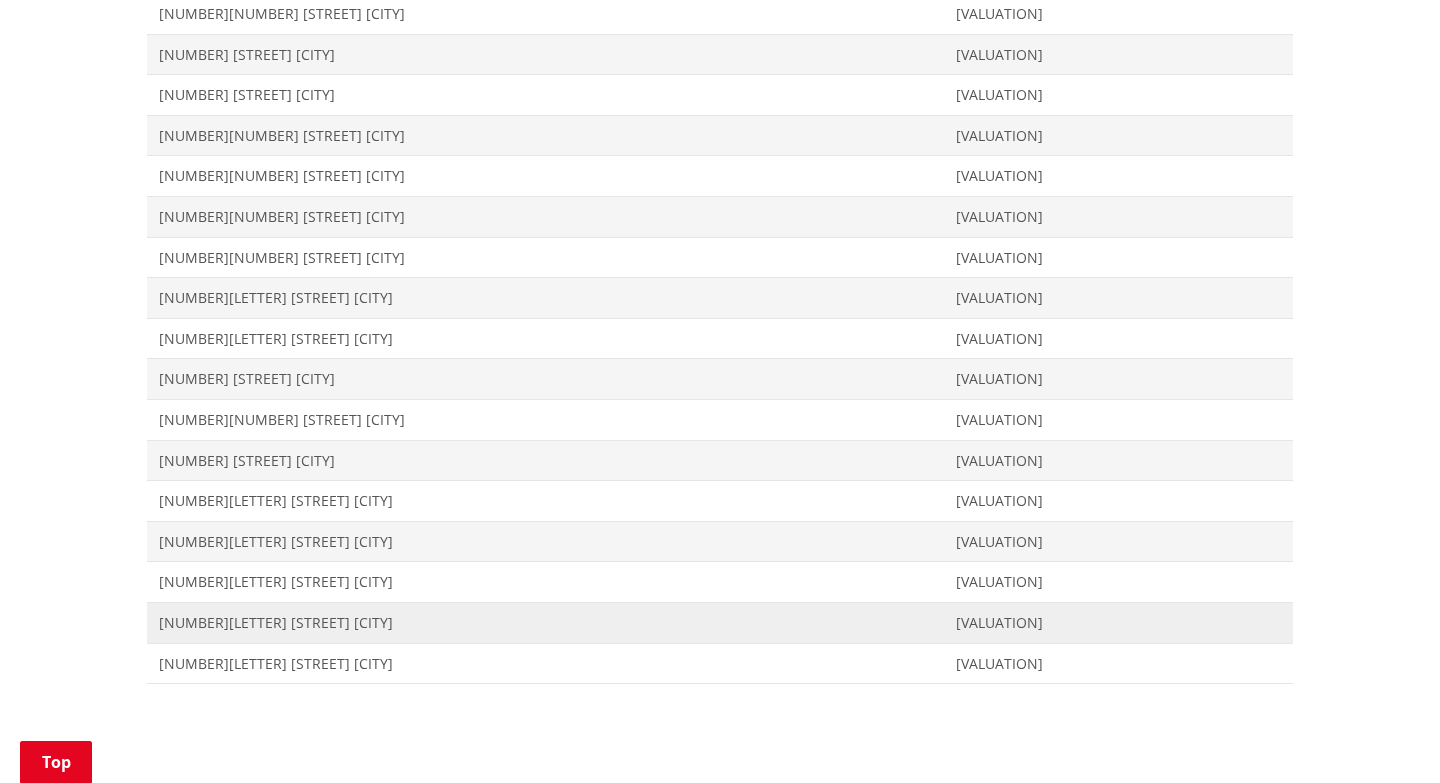 click on "9D Duke Street NGARUAWAHIA" at bounding box center (545, 623) 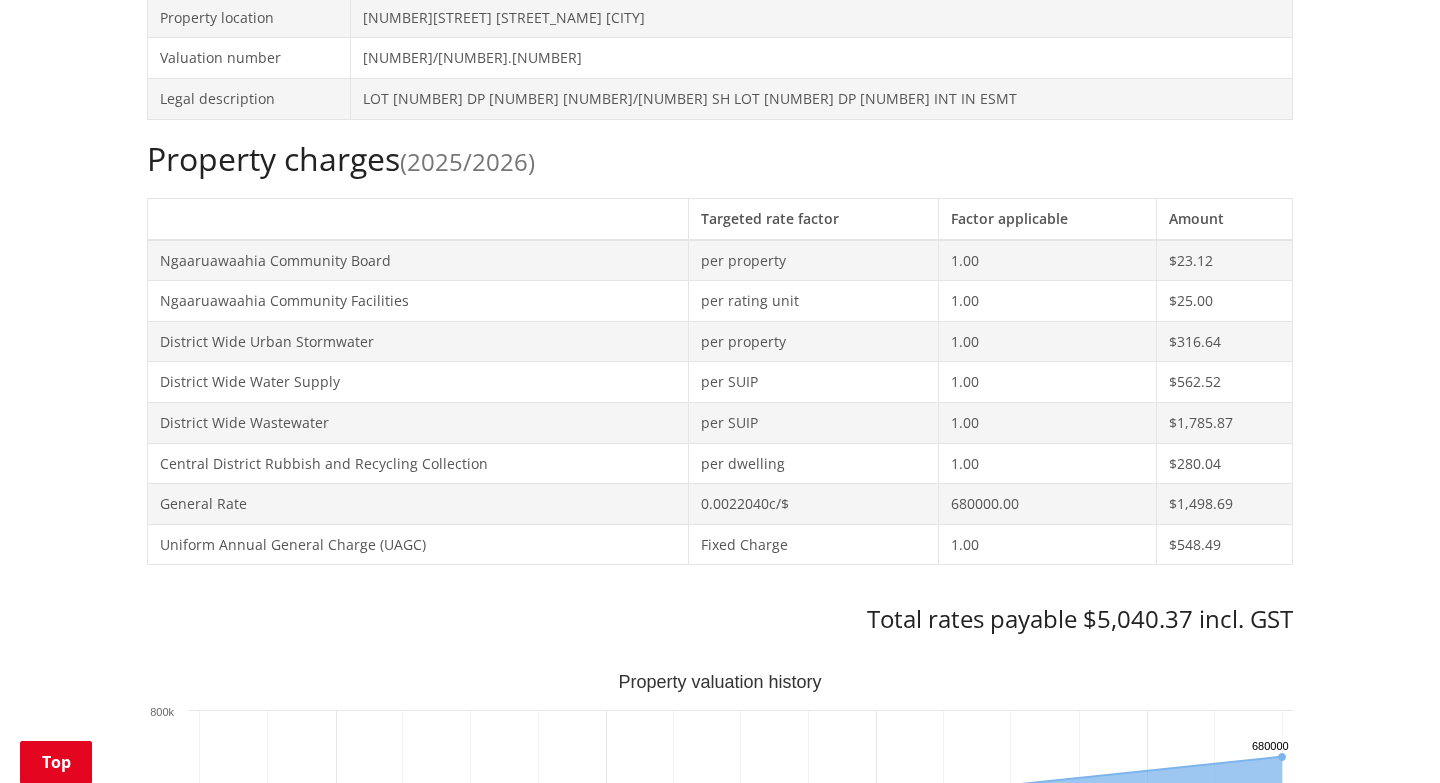 scroll, scrollTop: 747, scrollLeft: 0, axis: vertical 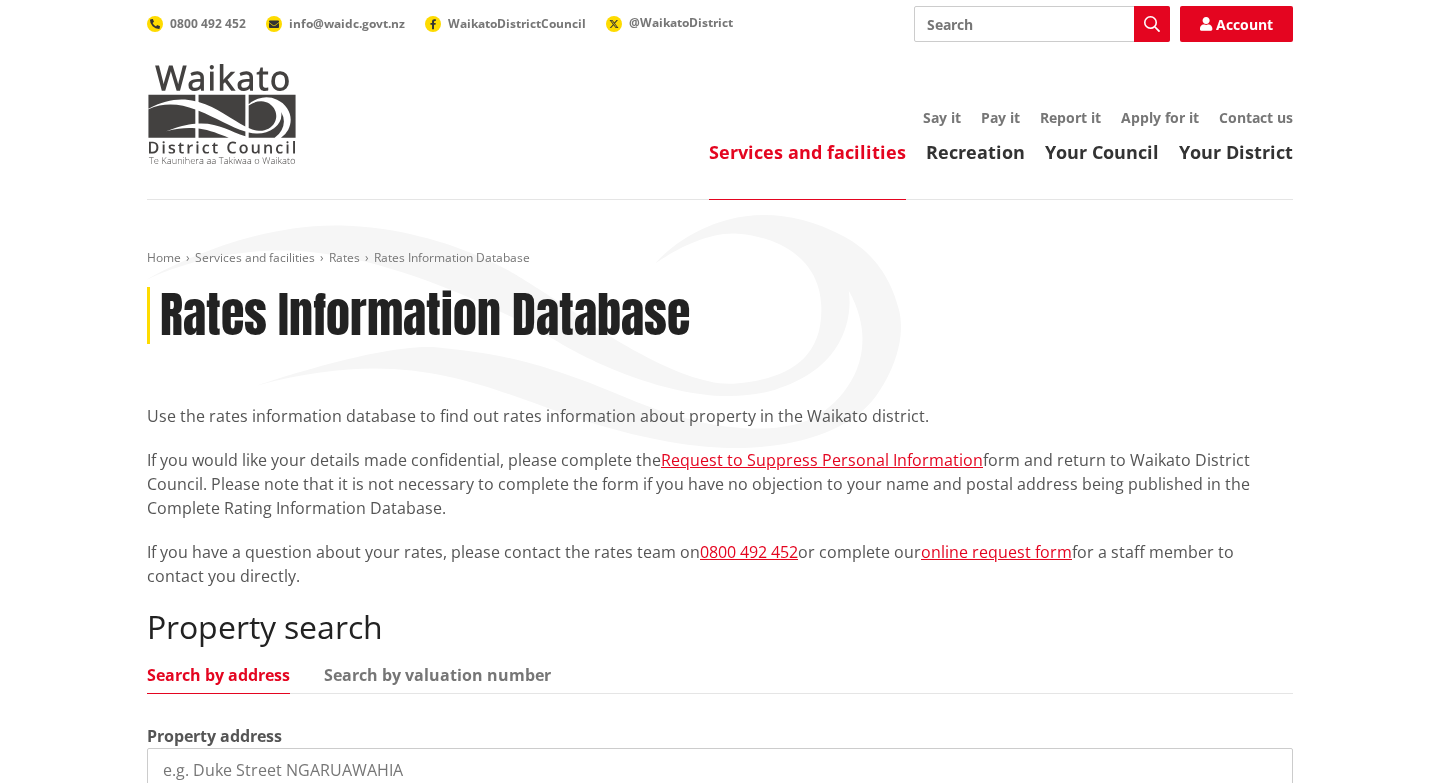 click at bounding box center (720, 770) 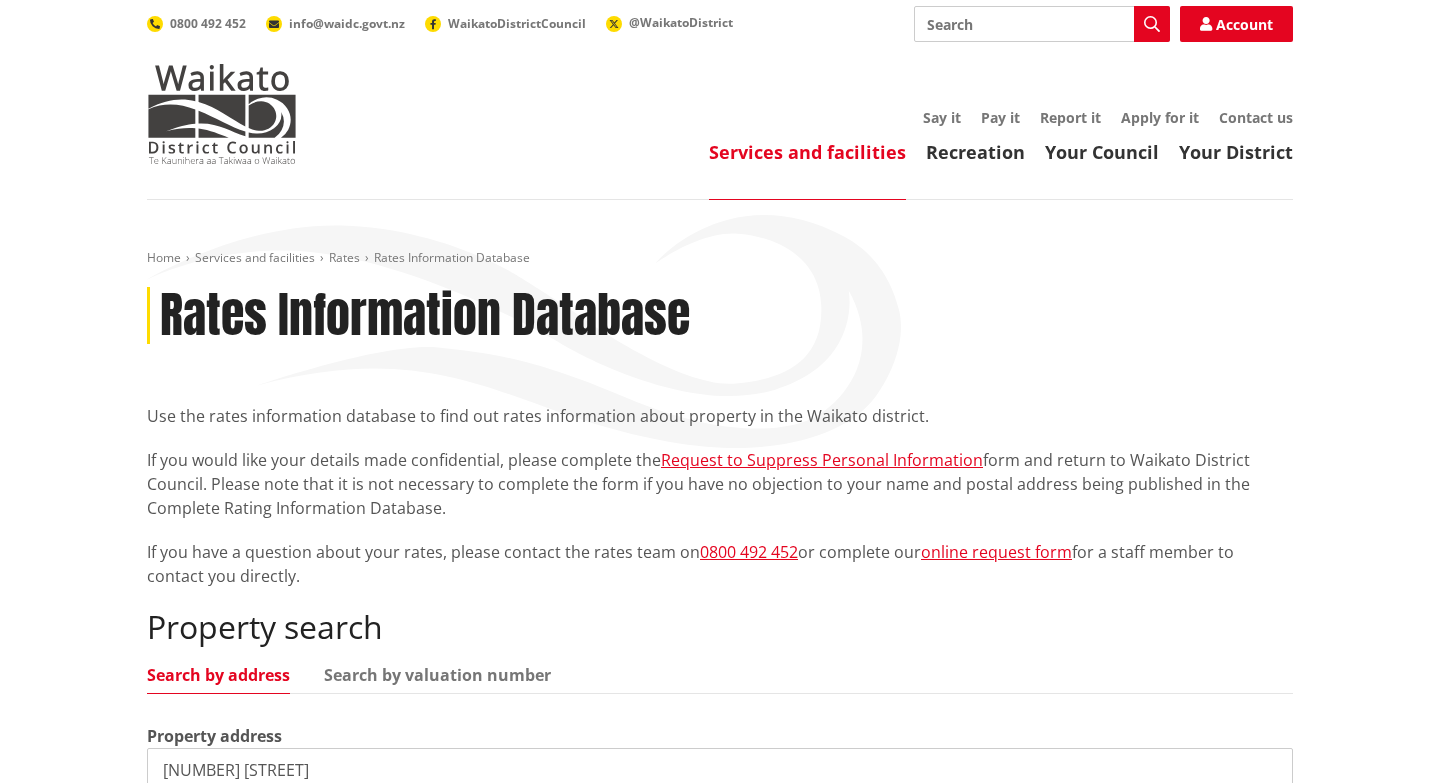 type on "9 duke street" 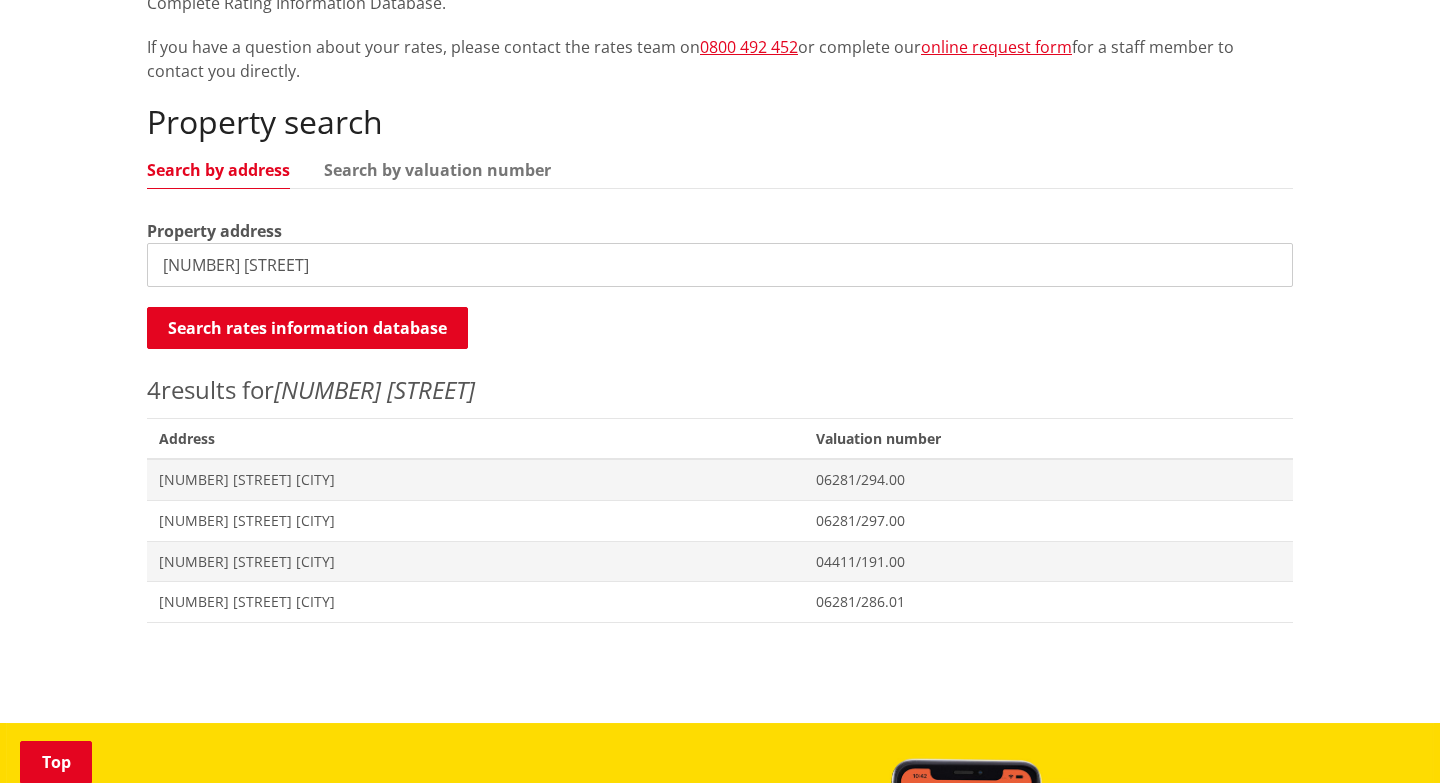 scroll, scrollTop: 532, scrollLeft: 0, axis: vertical 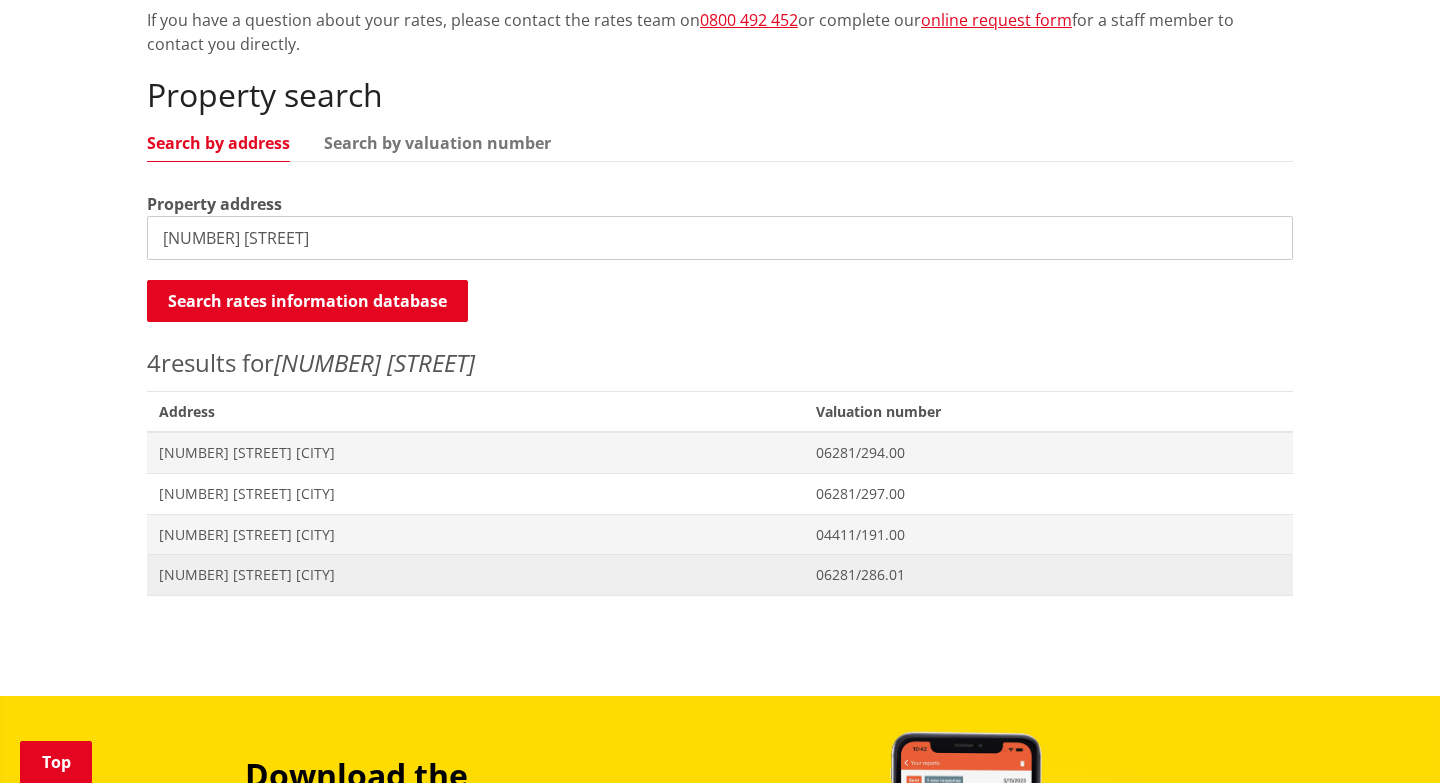click on "9 Duke Street NGARUAWAHIA" at bounding box center (475, 575) 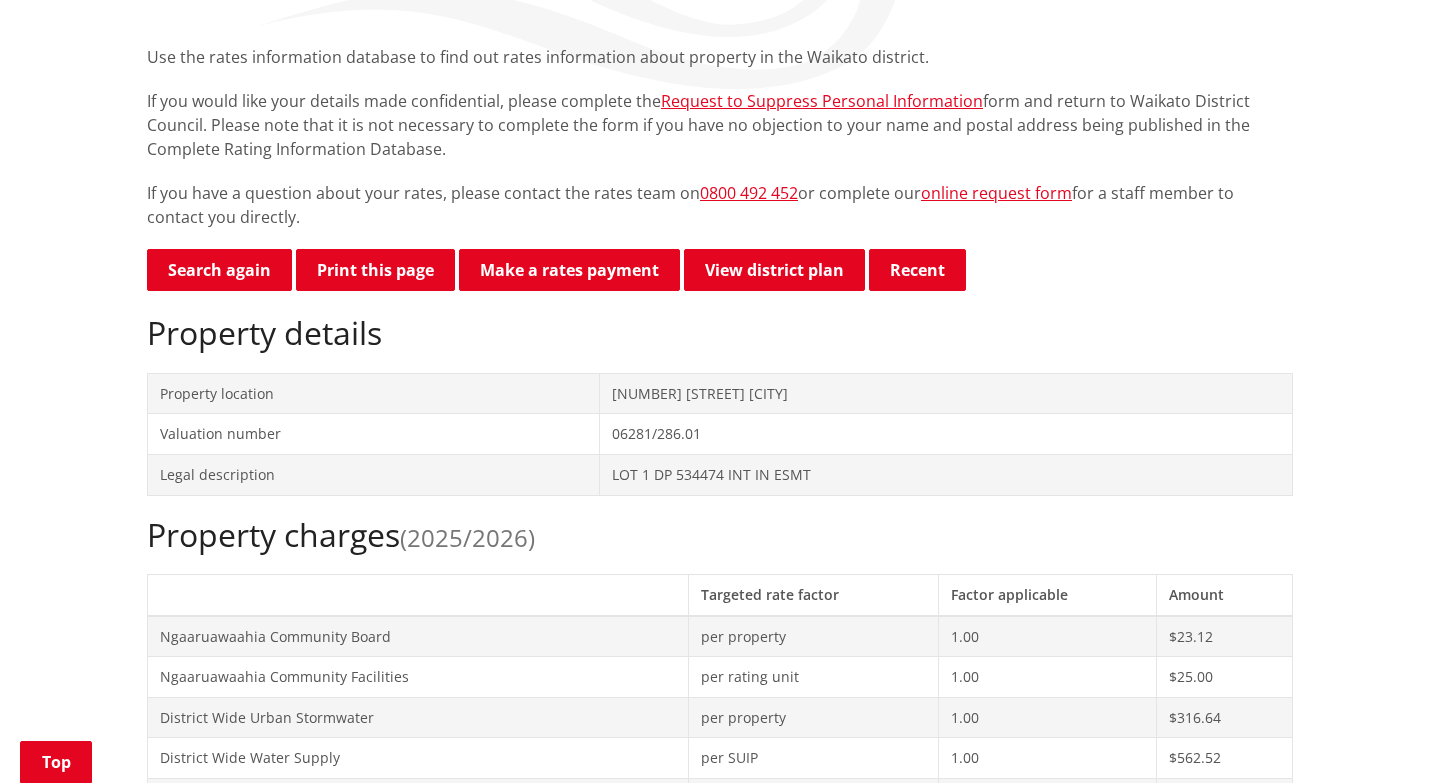 scroll, scrollTop: 257, scrollLeft: 0, axis: vertical 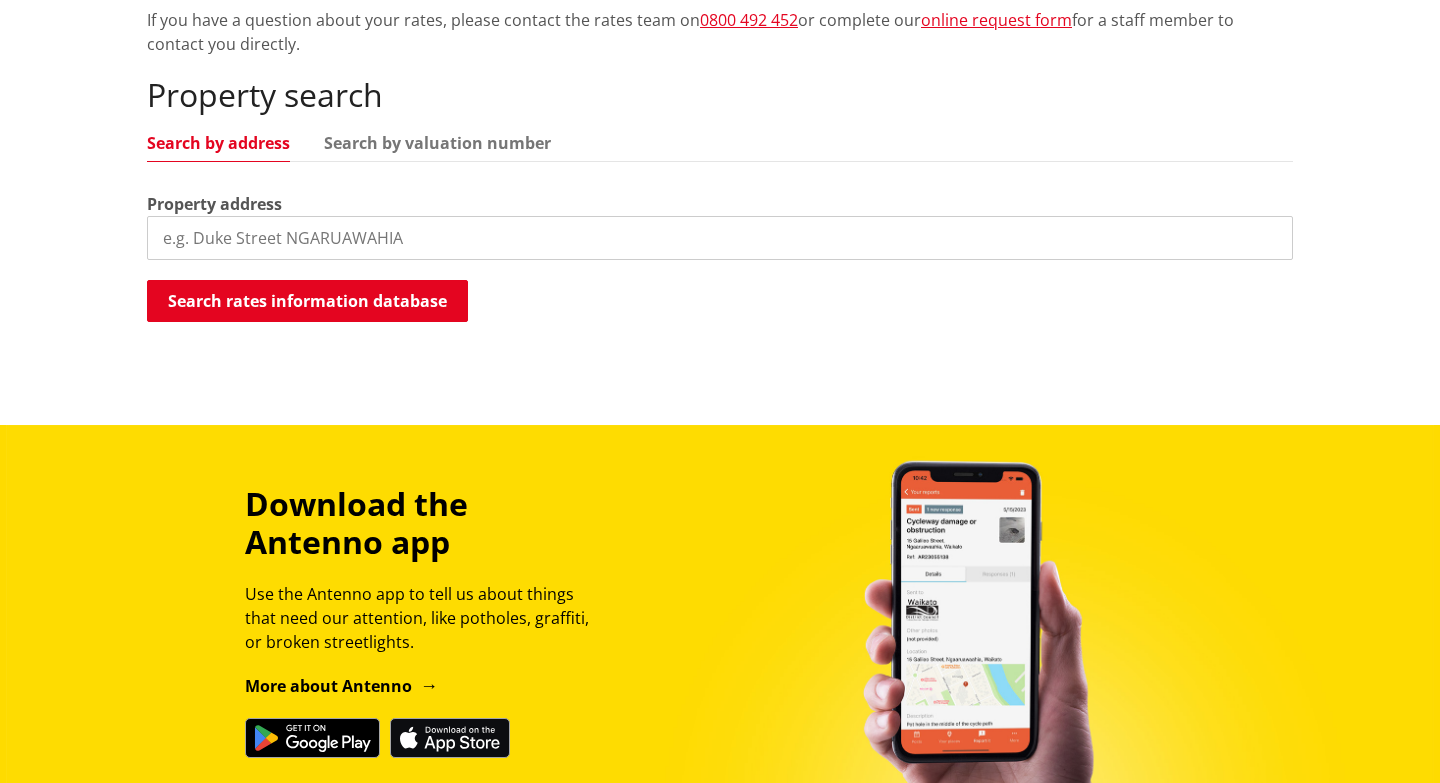 click at bounding box center [720, 238] 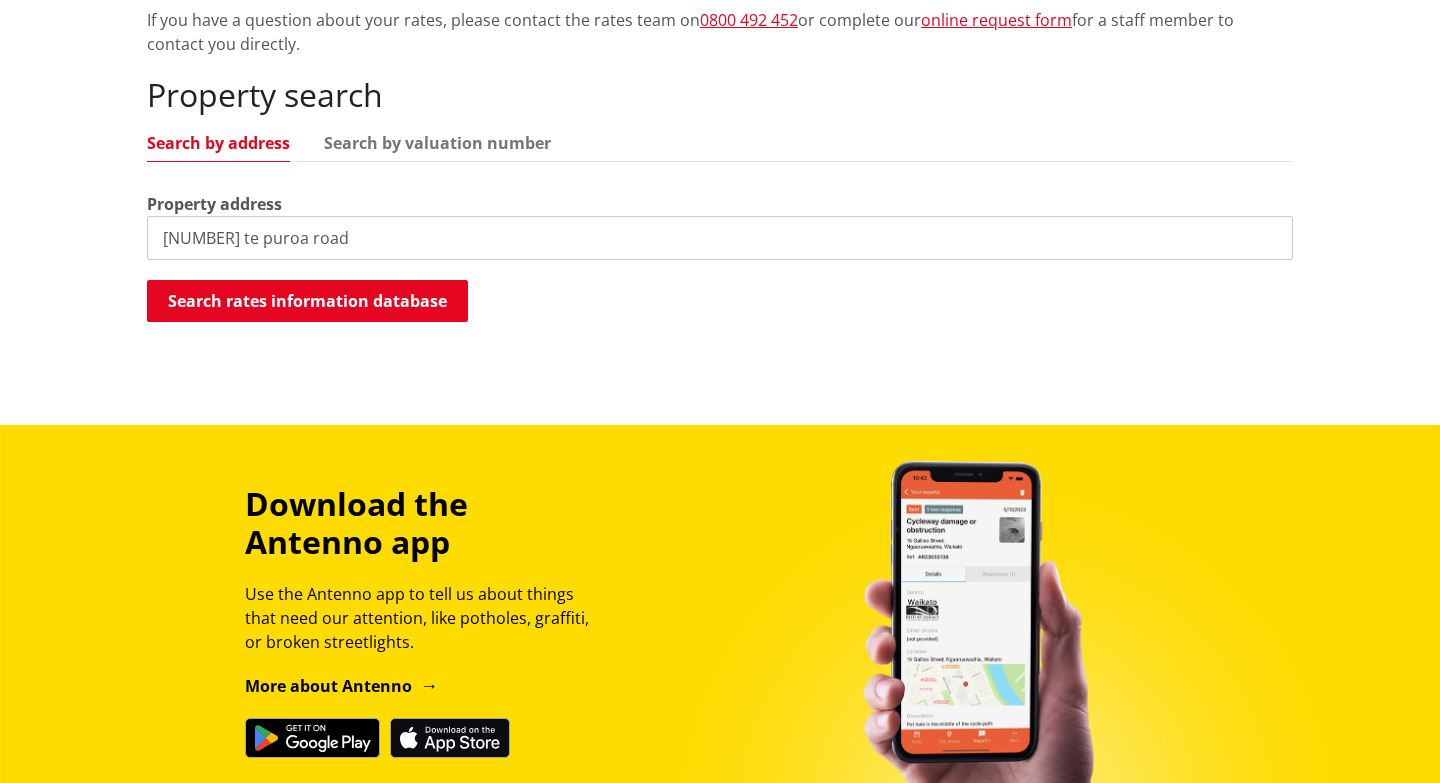 type on "[NUMBER] te puroa road" 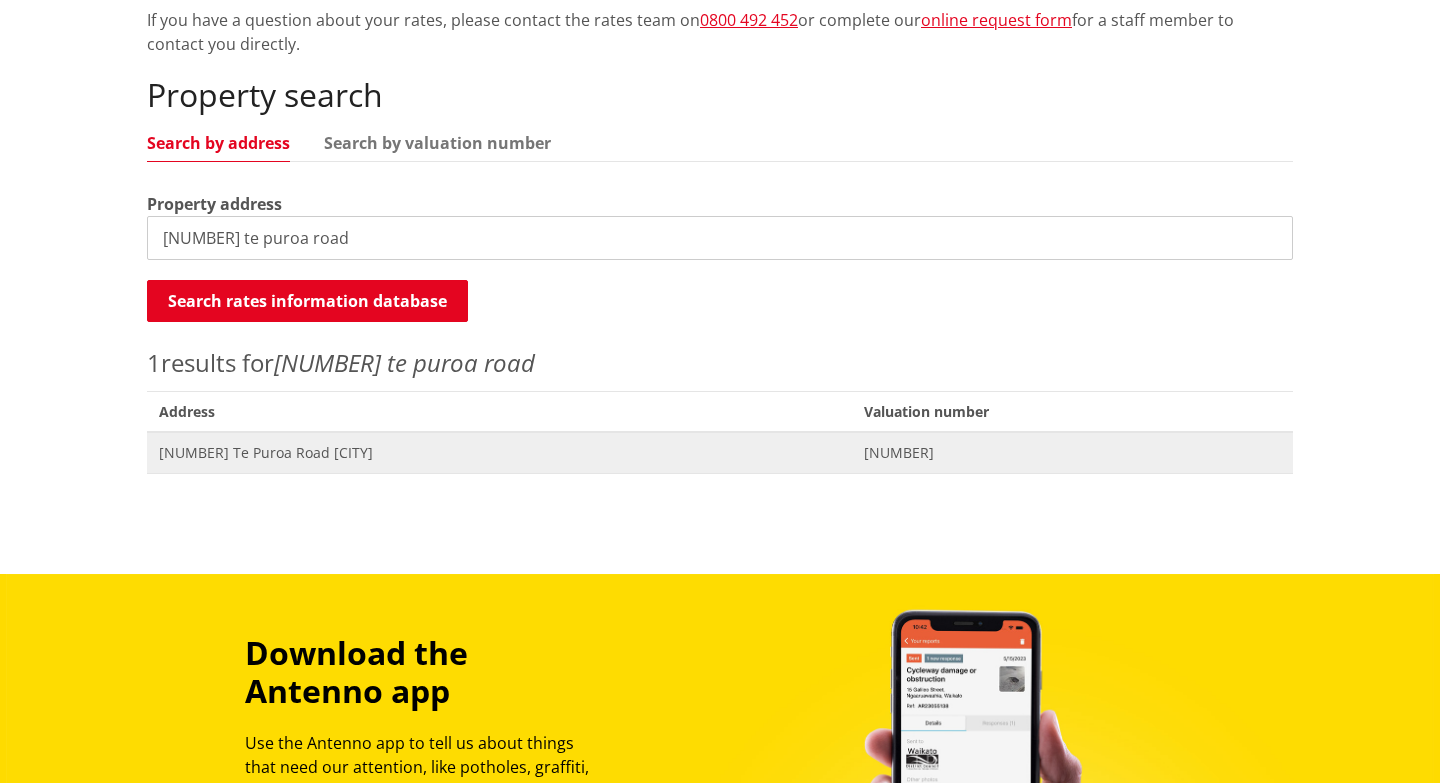 click on "[NUMBER] Te Puroa Road [CITY]" at bounding box center [499, 453] 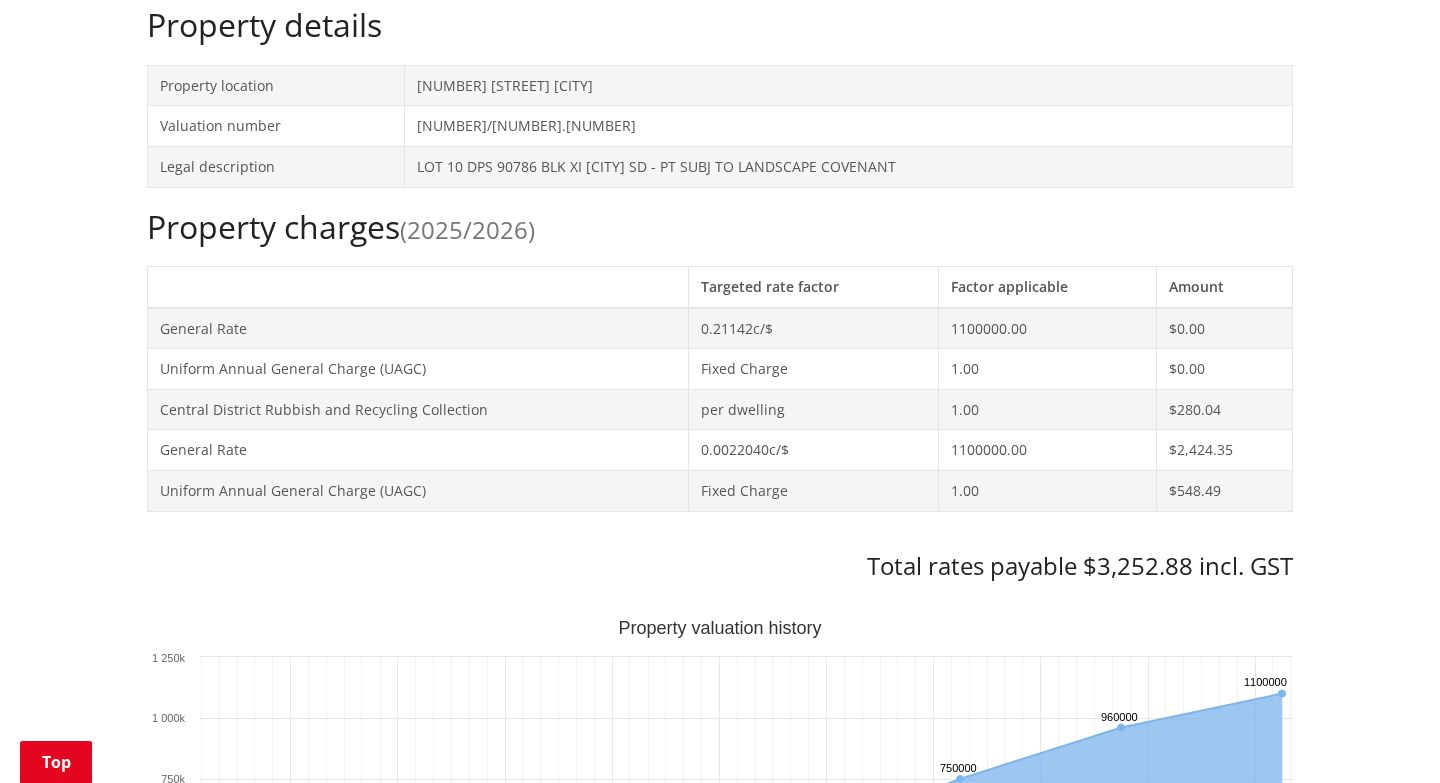 scroll, scrollTop: 612, scrollLeft: 0, axis: vertical 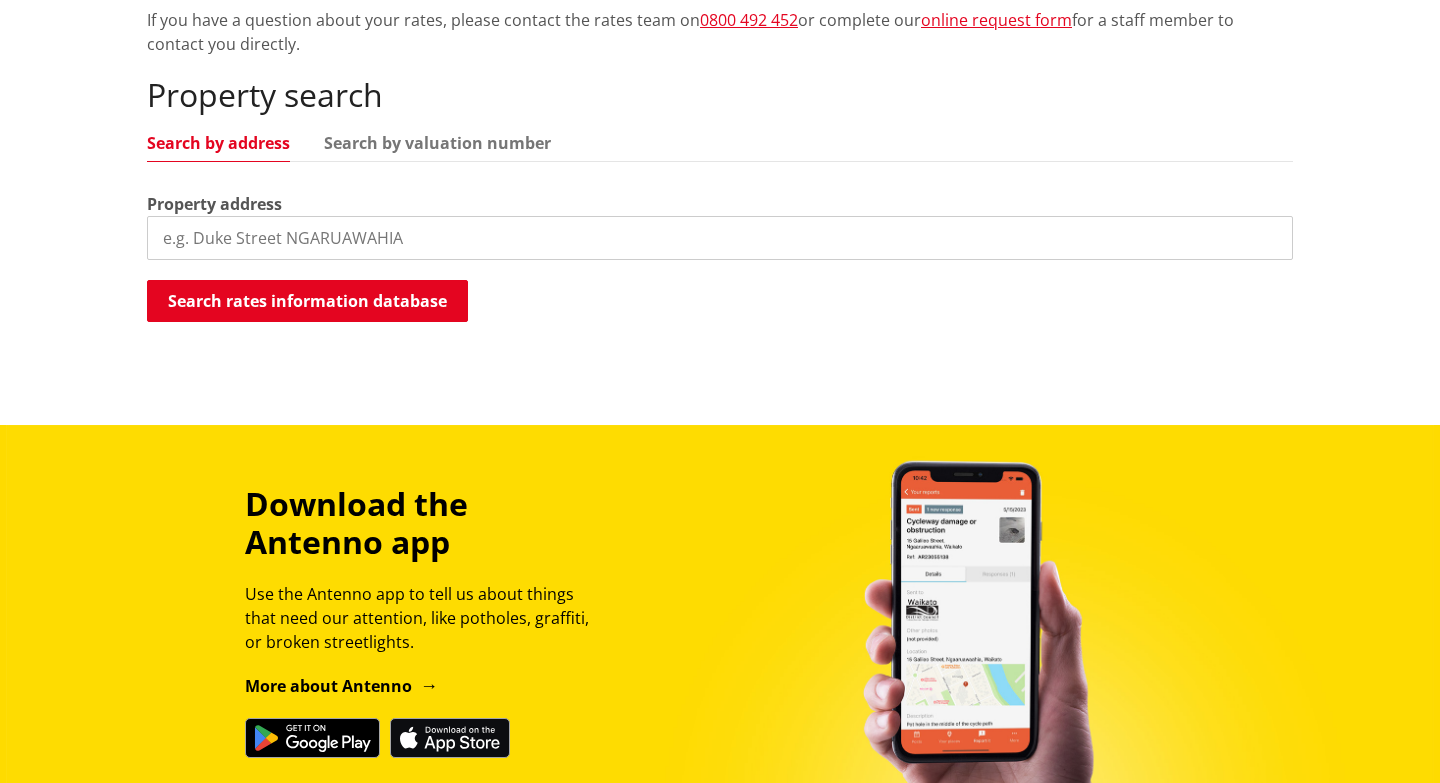 click at bounding box center [720, 238] 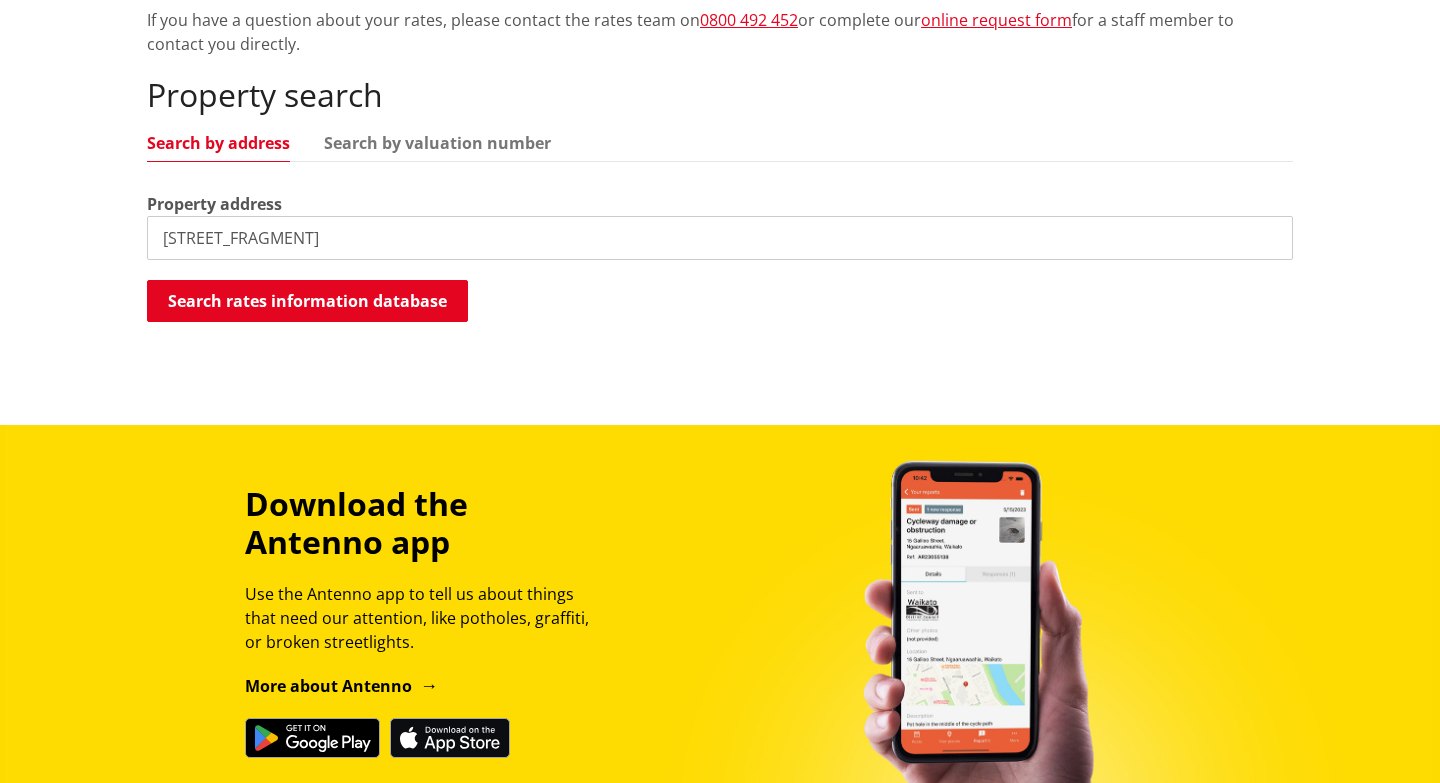 type on "36c ellery street" 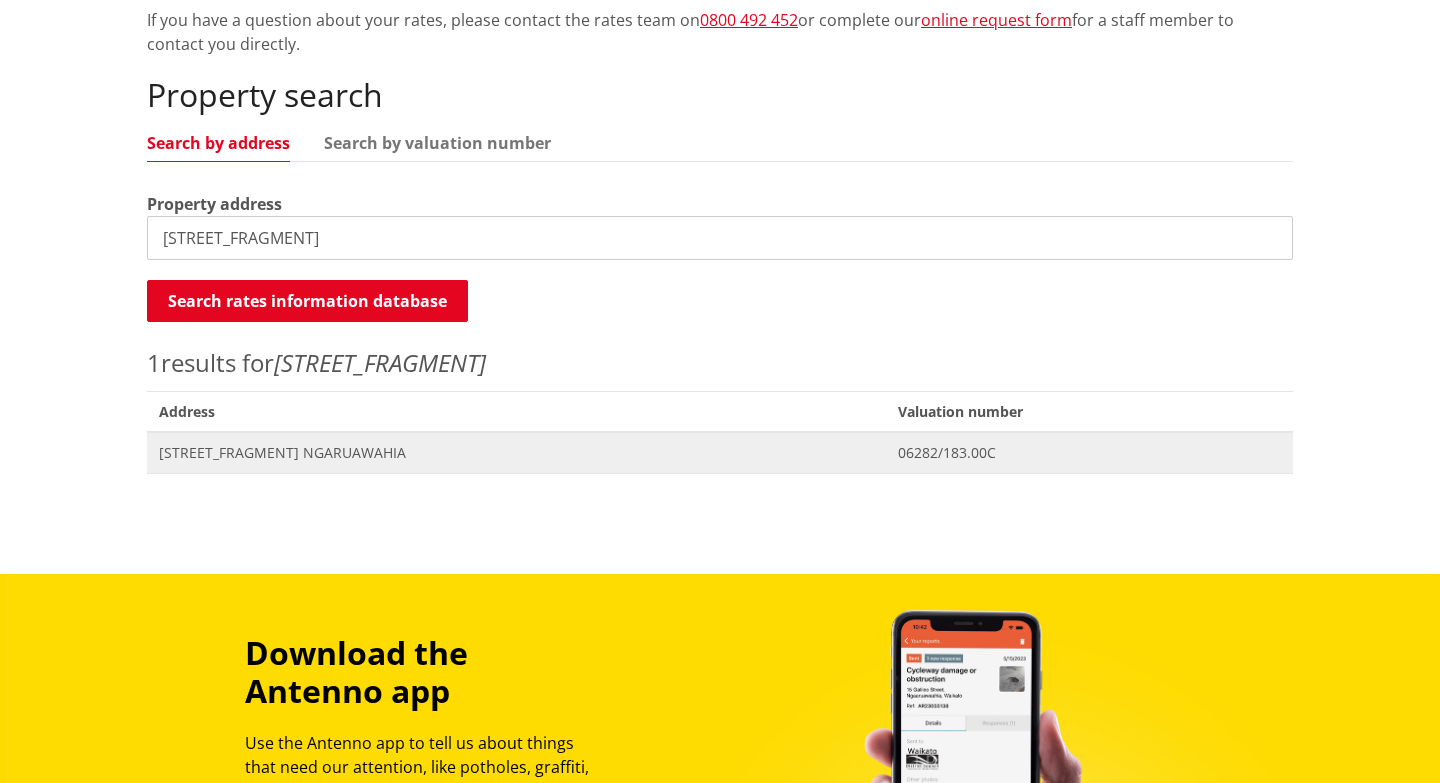 click on "36C Ellery Street NGARUAWAHIA" at bounding box center (516, 453) 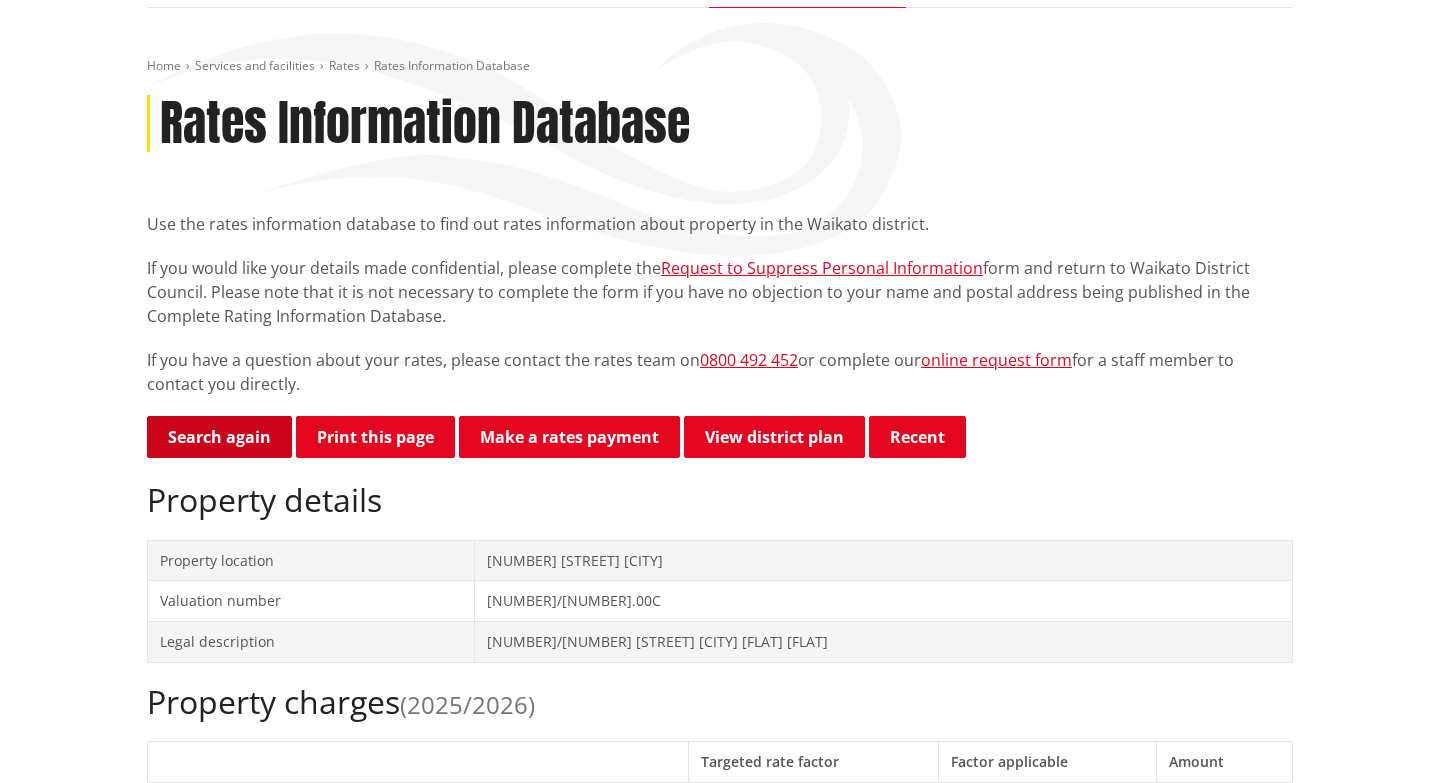 scroll, scrollTop: 191, scrollLeft: 0, axis: vertical 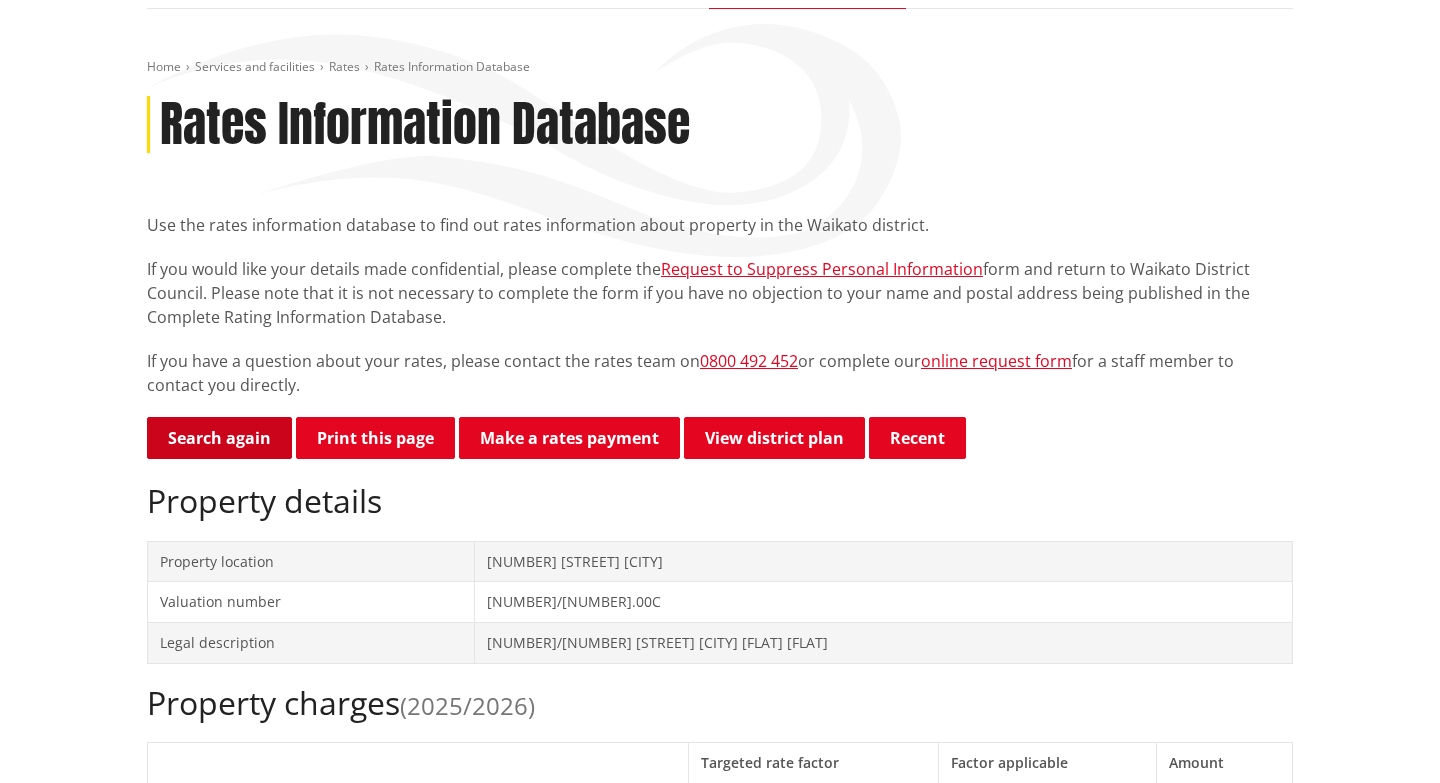 click on "Search again" at bounding box center [219, 438] 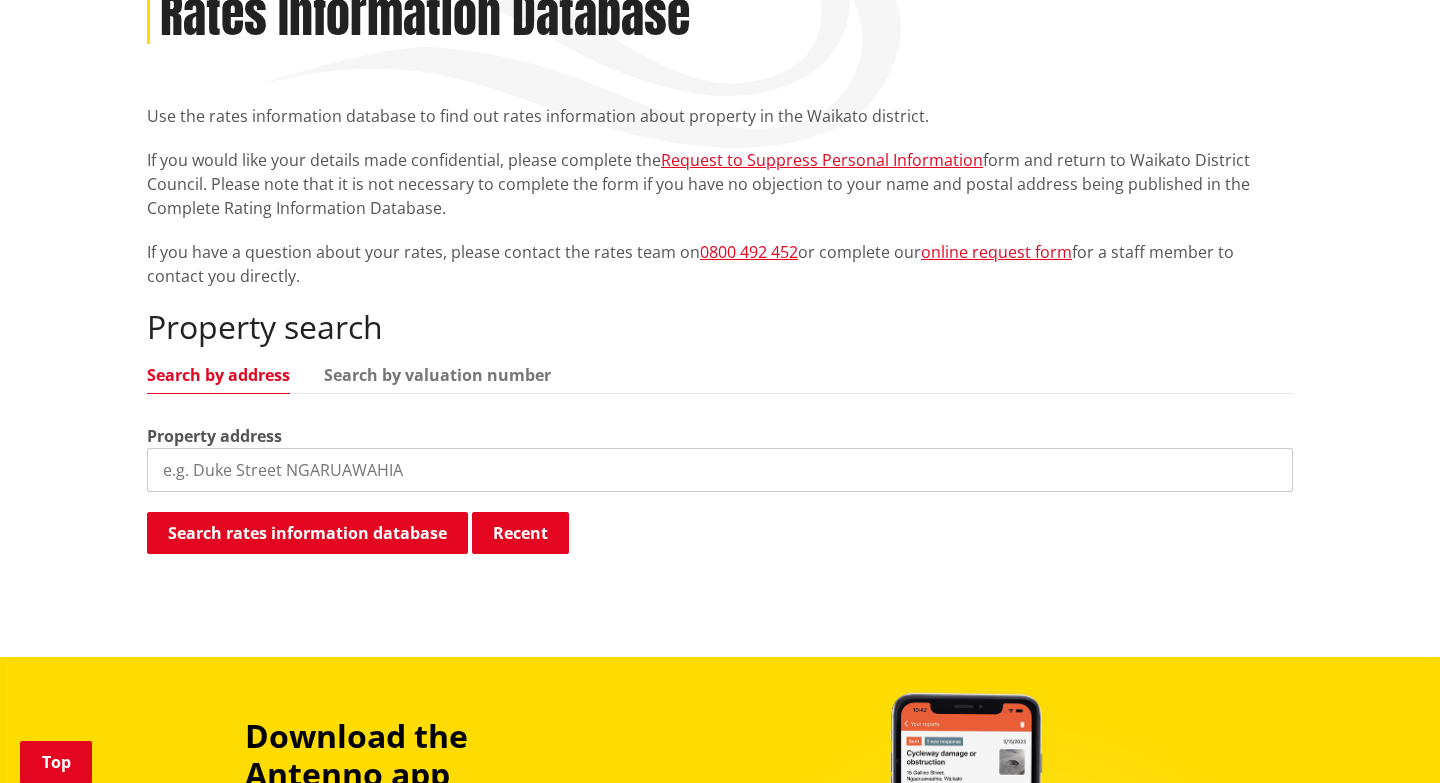 scroll, scrollTop: 307, scrollLeft: 0, axis: vertical 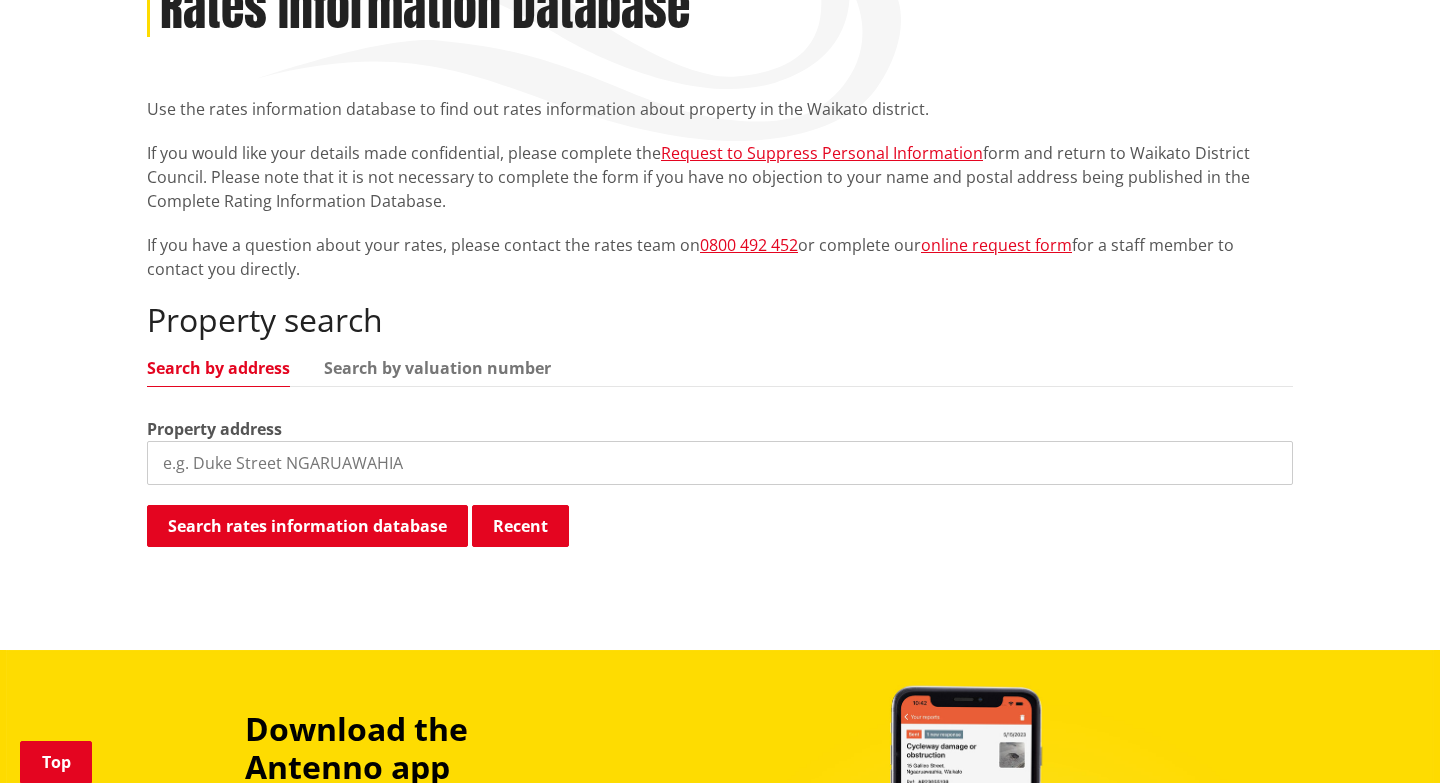 click at bounding box center [720, 463] 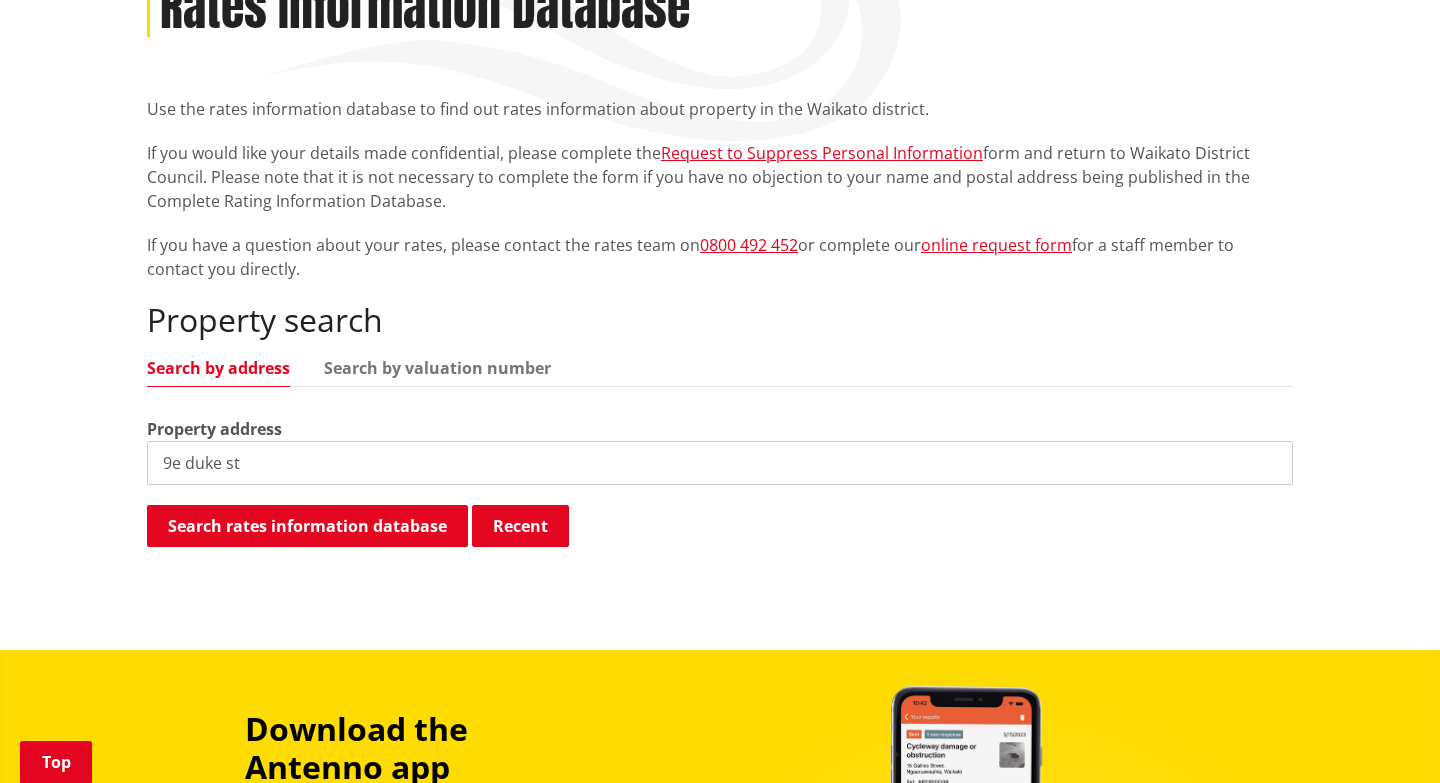 type on "9e duke st" 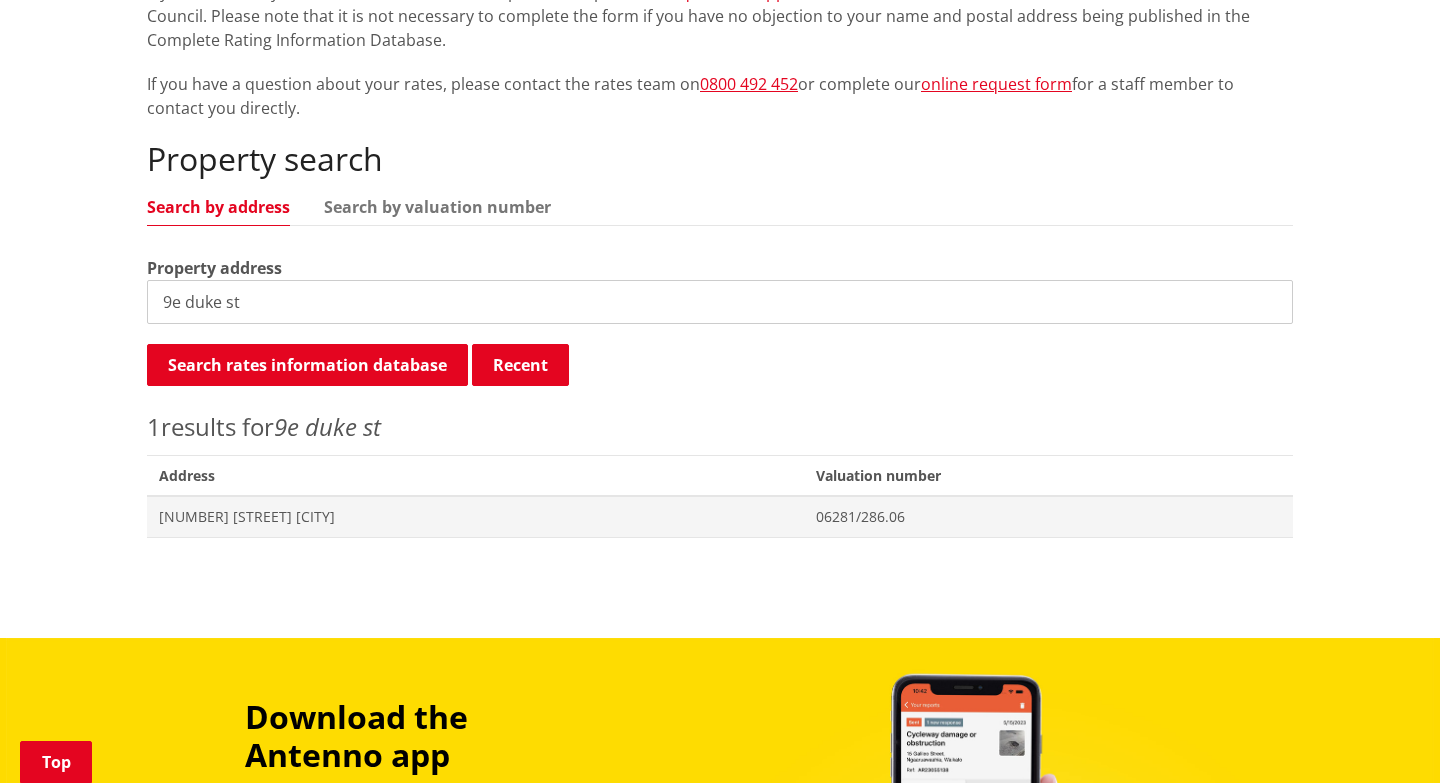 scroll, scrollTop: 500, scrollLeft: 0, axis: vertical 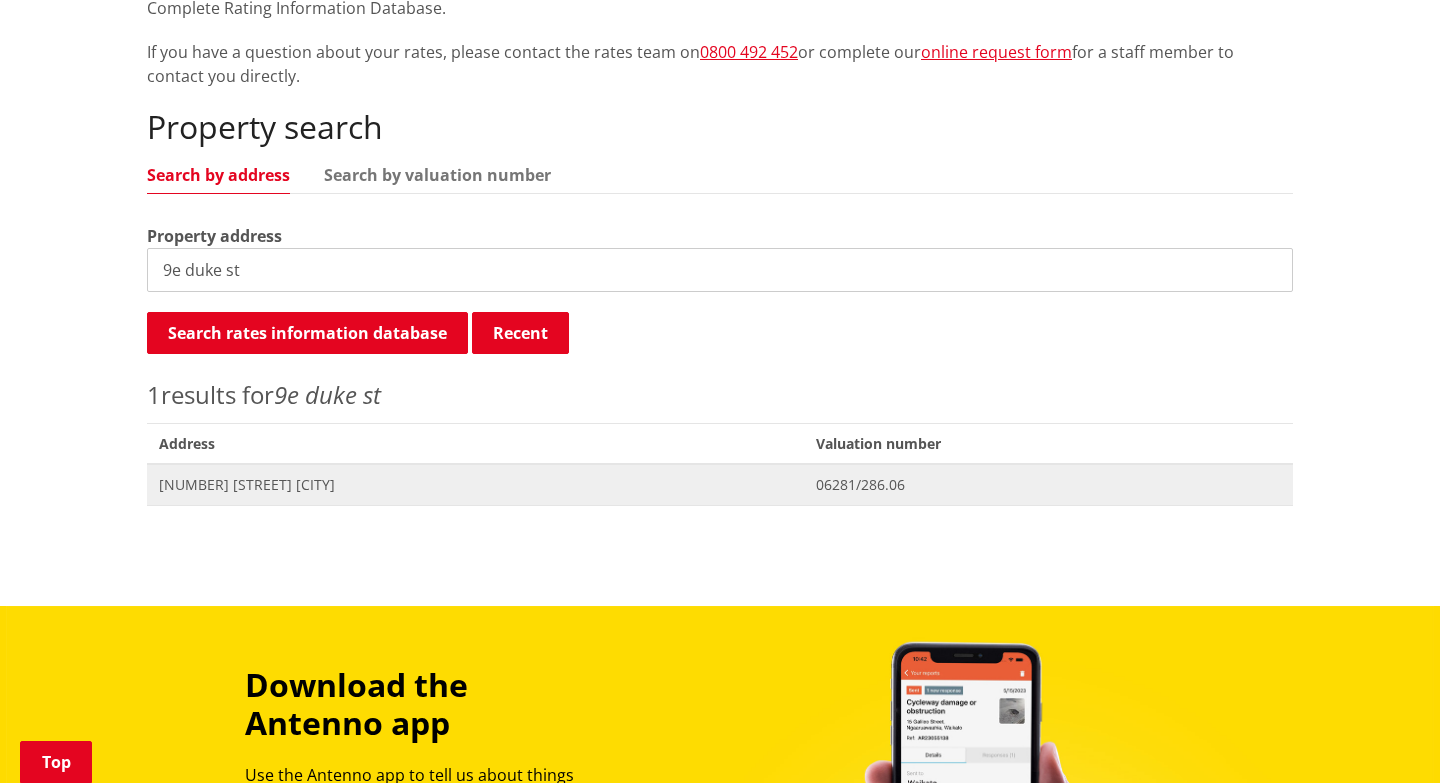 click on "Address
[NUMBER] [STREET] [CITY]" at bounding box center (475, 484) 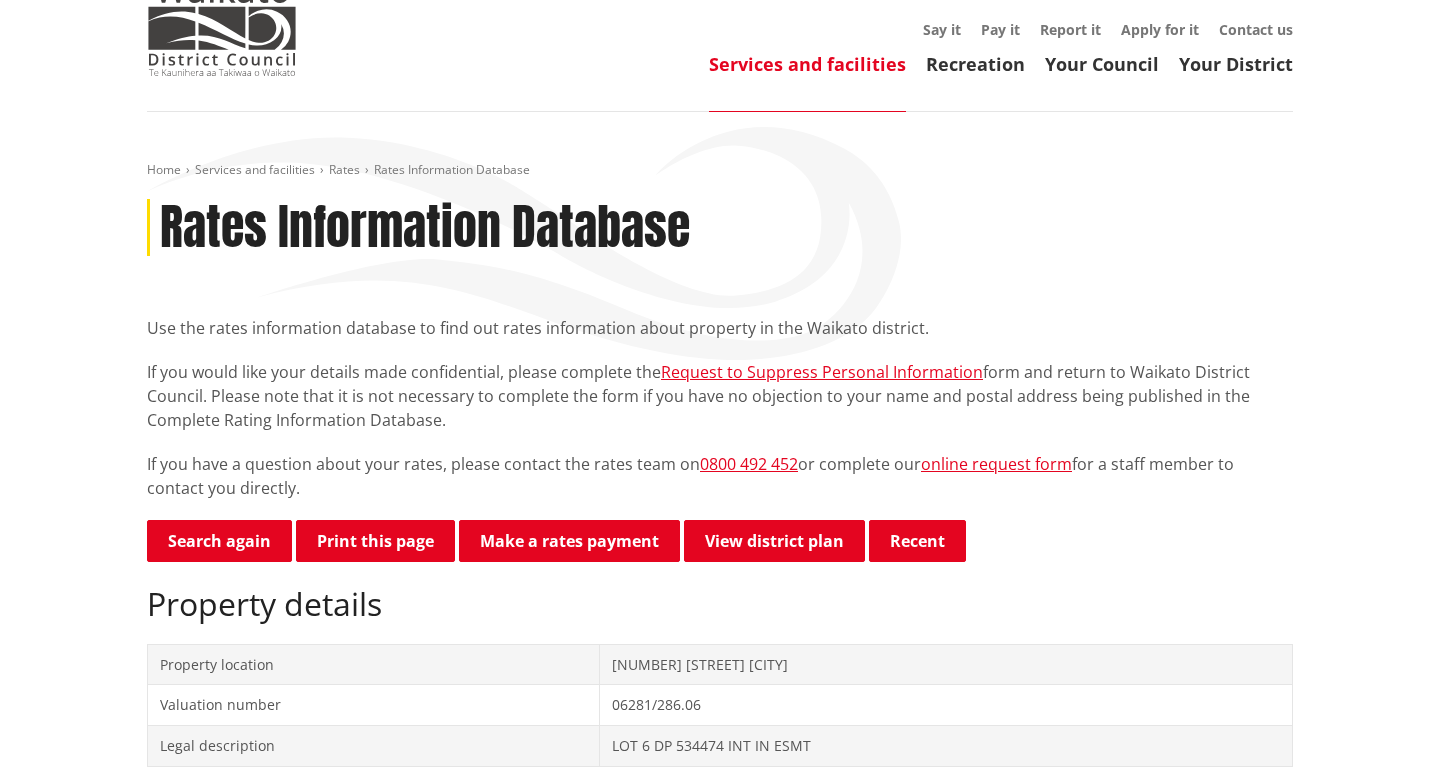 scroll, scrollTop: 0, scrollLeft: 0, axis: both 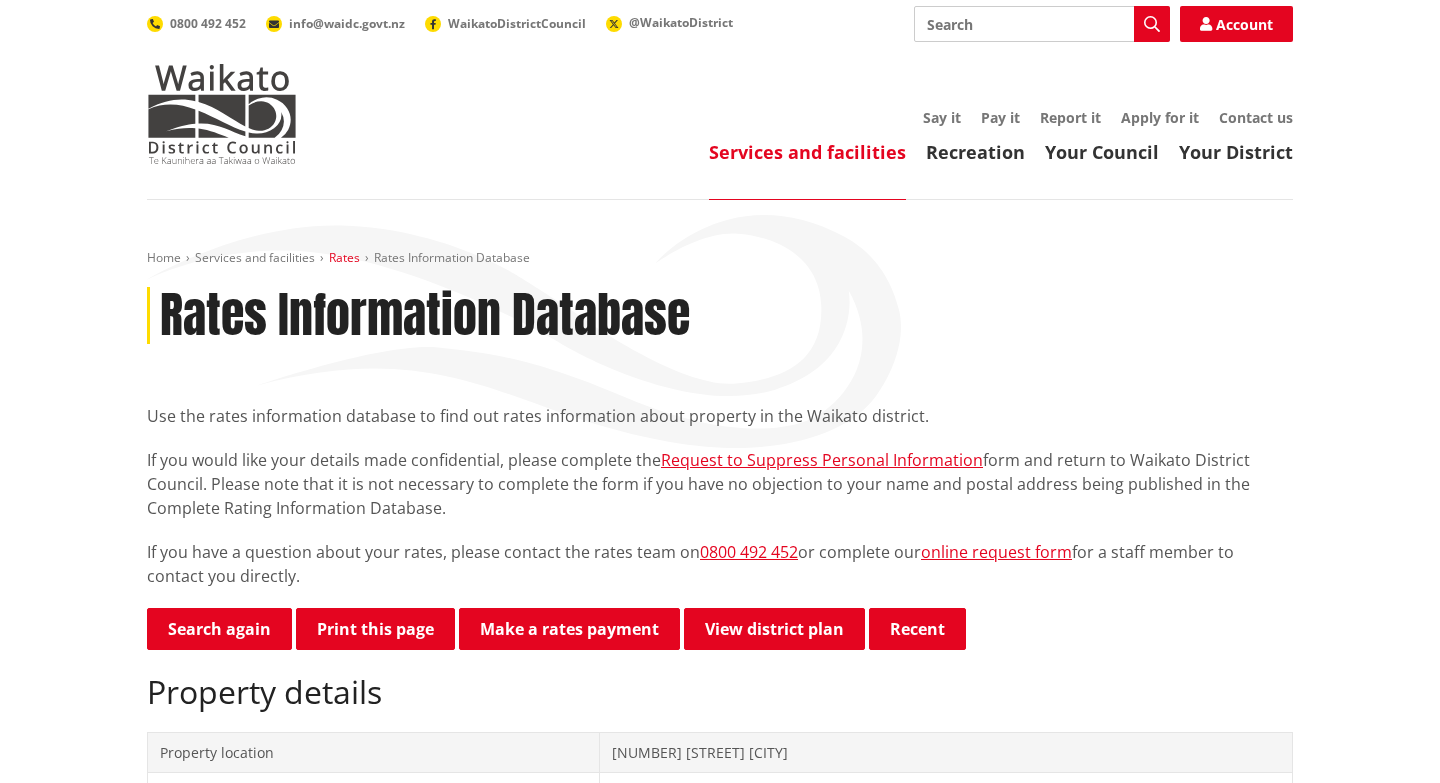 click on "Rates" at bounding box center (344, 257) 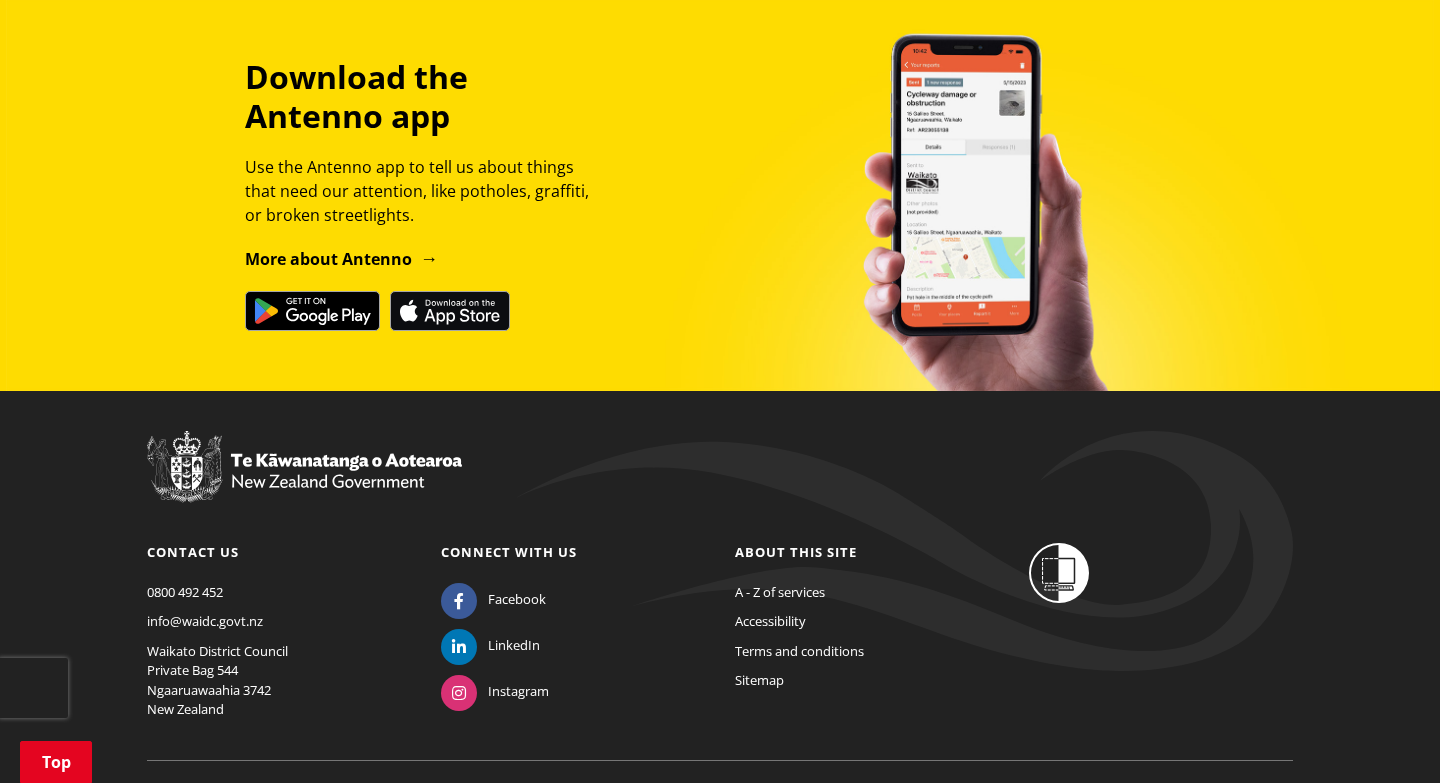 scroll, scrollTop: 2115, scrollLeft: 0, axis: vertical 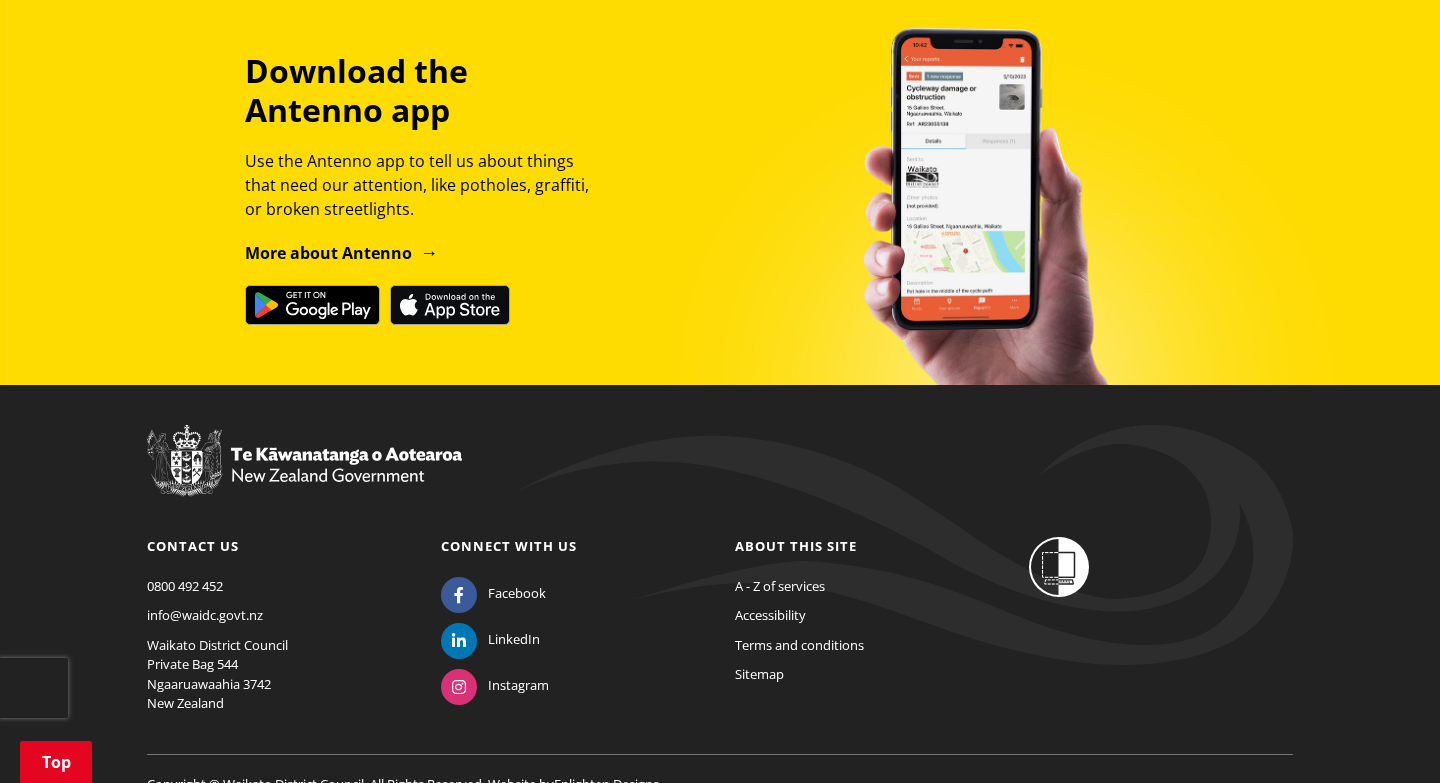 drag, startPoint x: 299, startPoint y: 626, endPoint x: 22, endPoint y: 626, distance: 277 